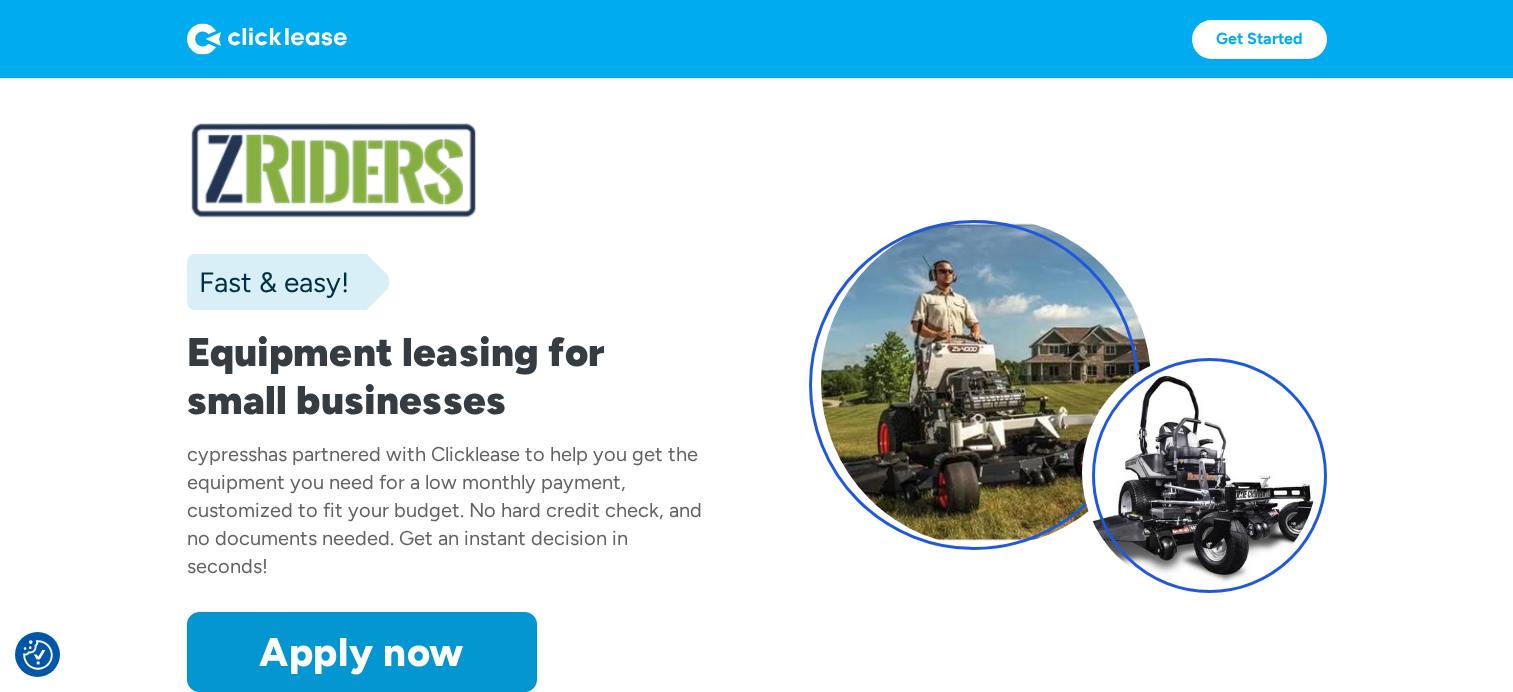 scroll, scrollTop: 400, scrollLeft: 0, axis: vertical 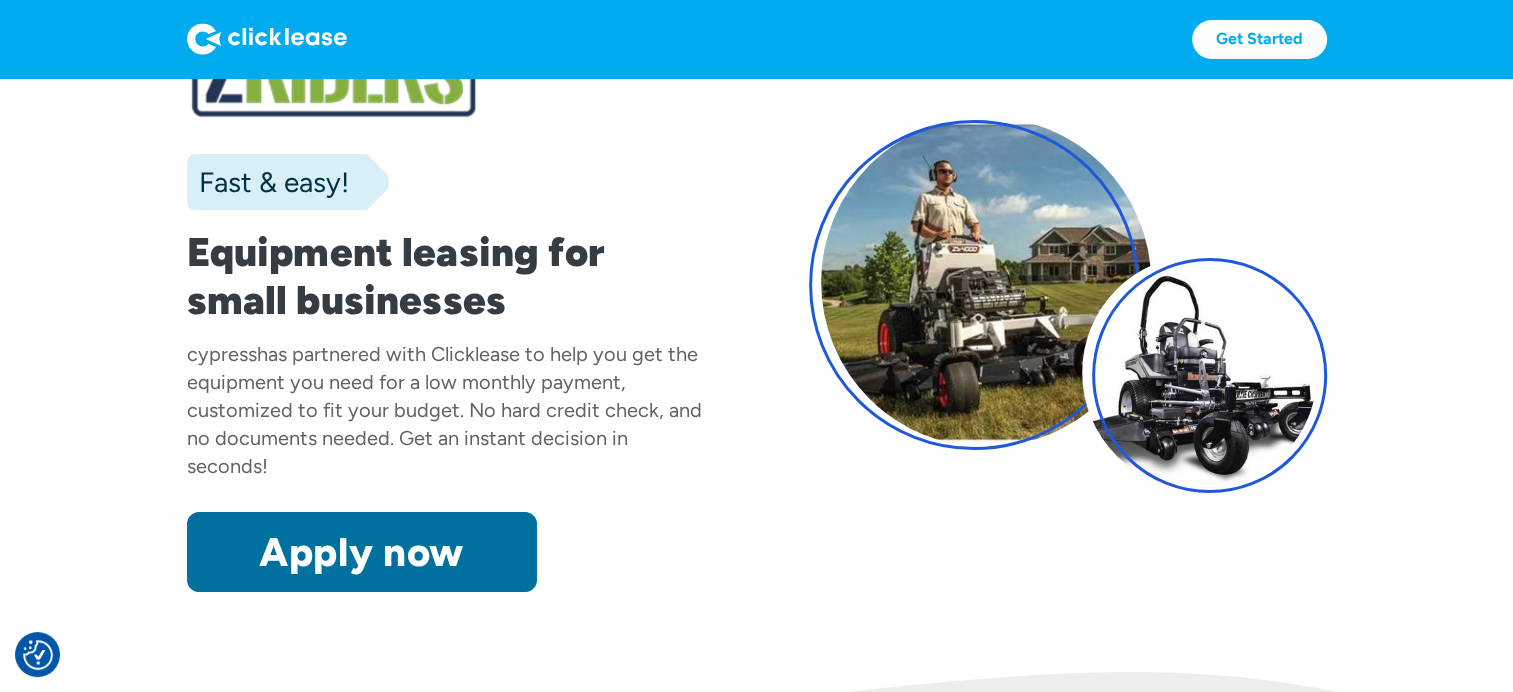click on "Apply now" at bounding box center (362, 552) 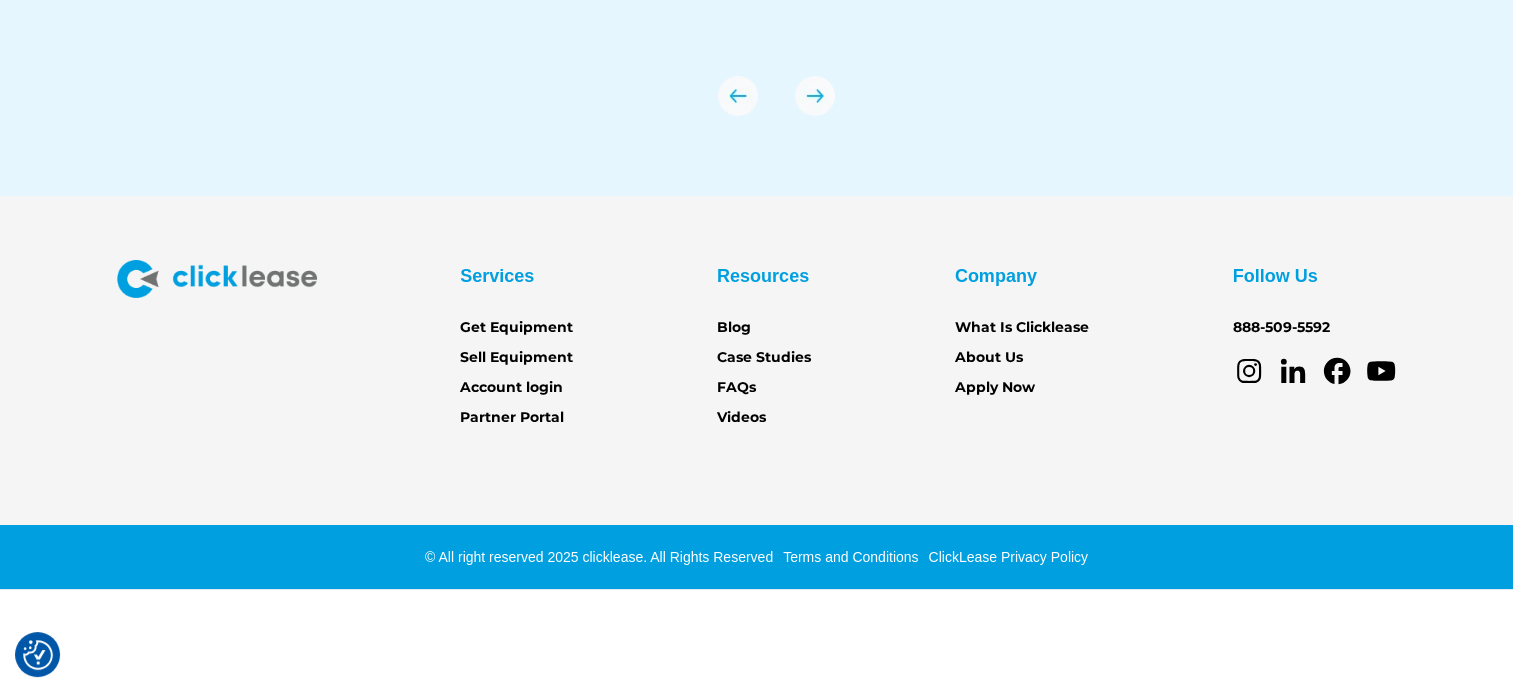 scroll, scrollTop: 7202, scrollLeft: 0, axis: vertical 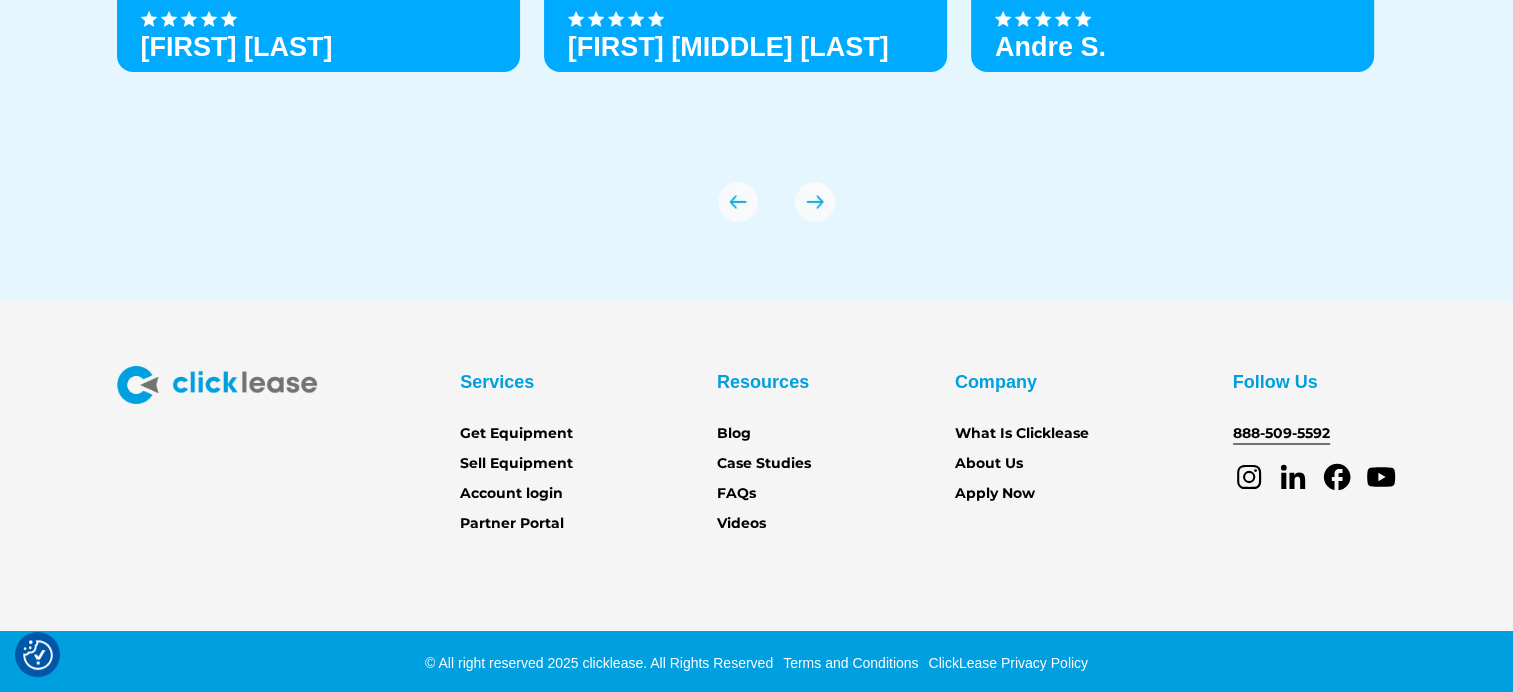 click on "888-509-5592" at bounding box center (1281, 434) 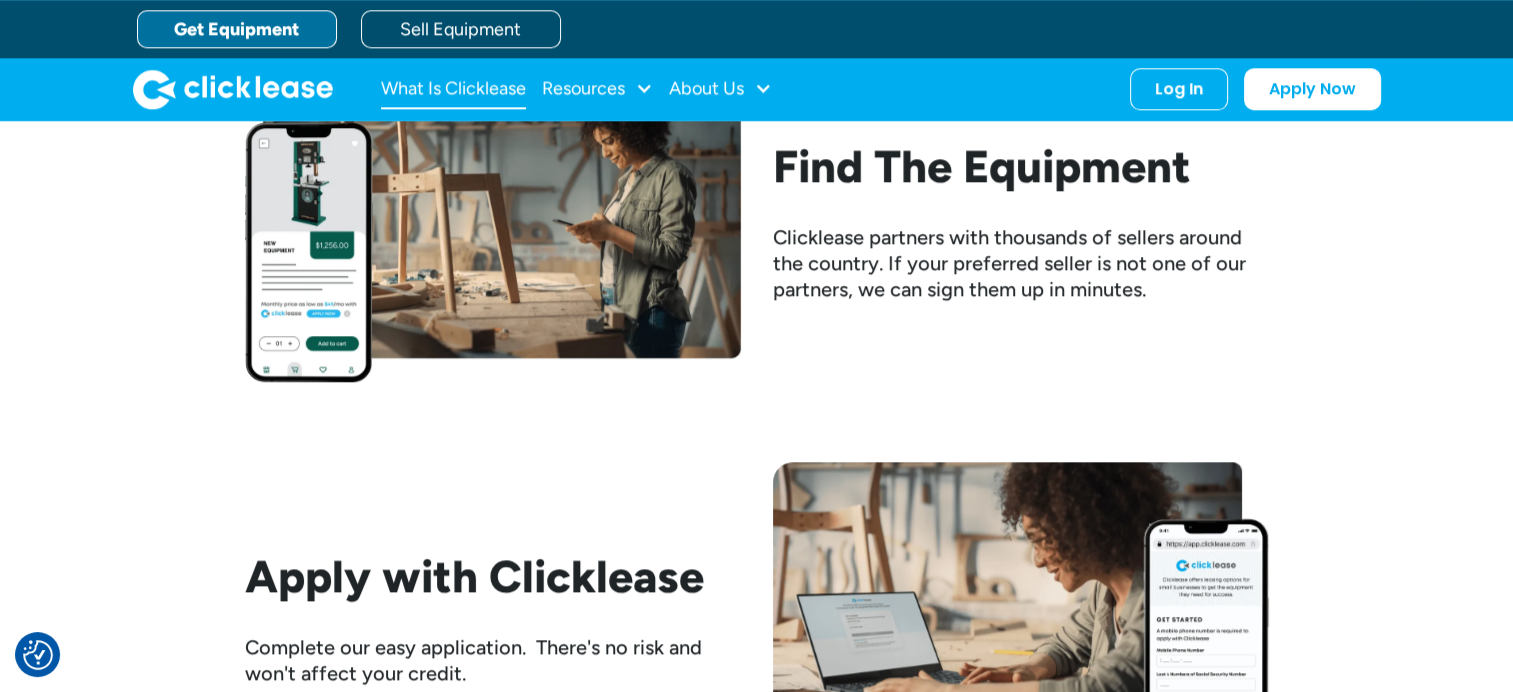 scroll, scrollTop: 1596, scrollLeft: 0, axis: vertical 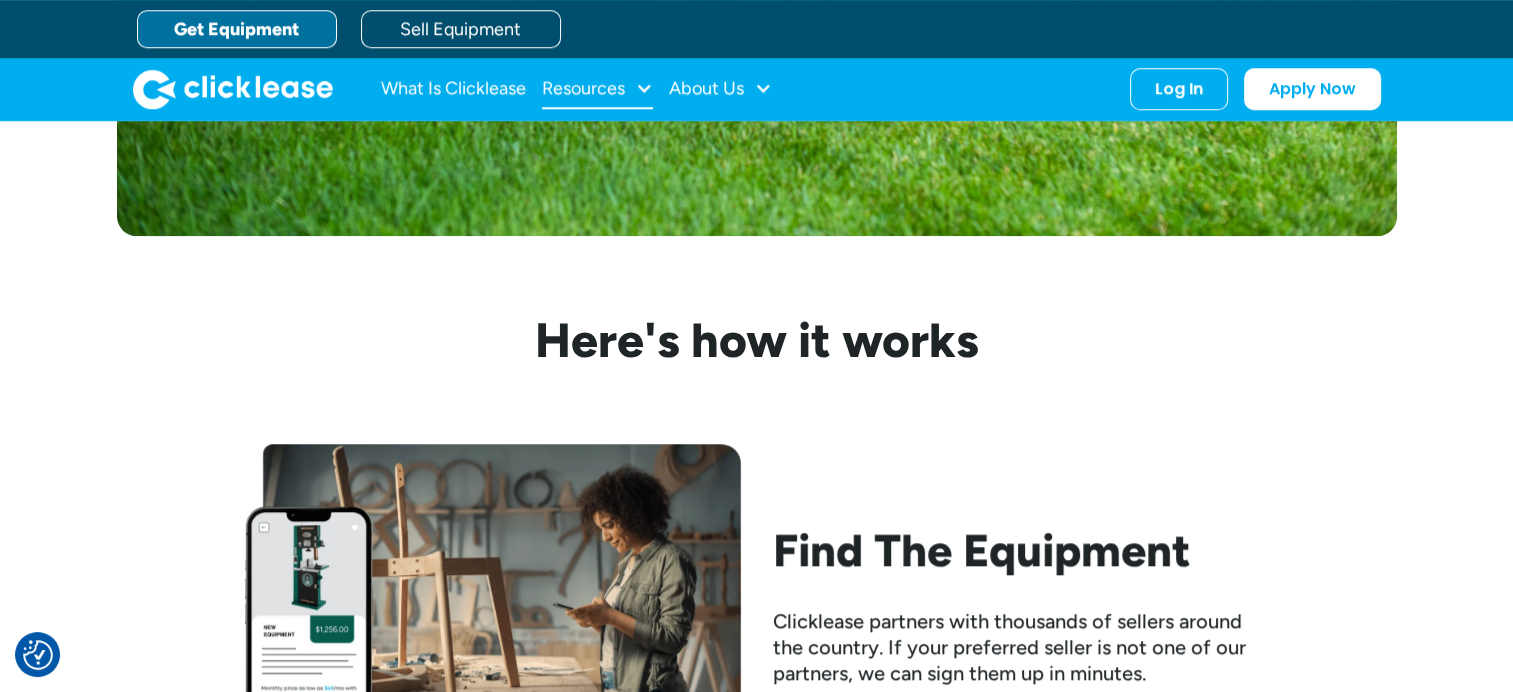 click on "Resources" at bounding box center [597, 89] 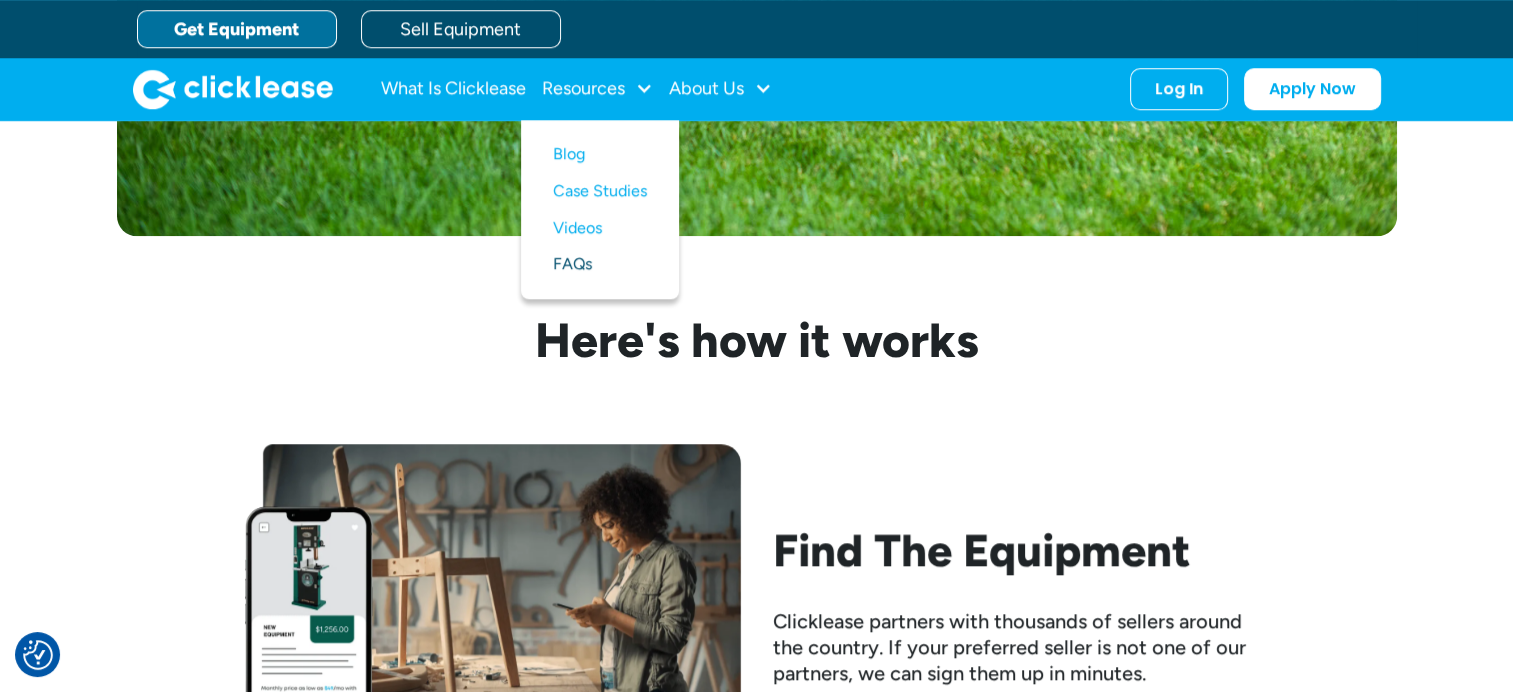 click on "FAQs" at bounding box center (600, 264) 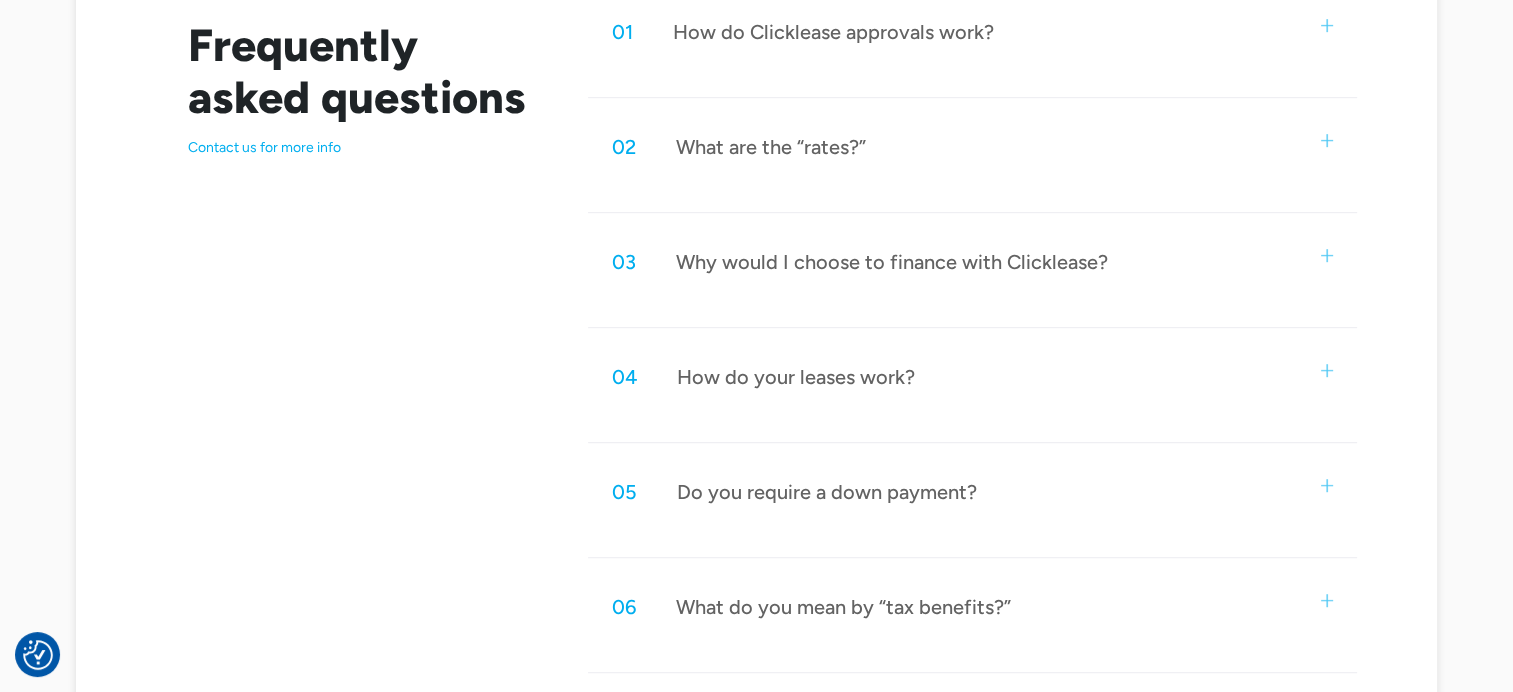 scroll, scrollTop: 1300, scrollLeft: 0, axis: vertical 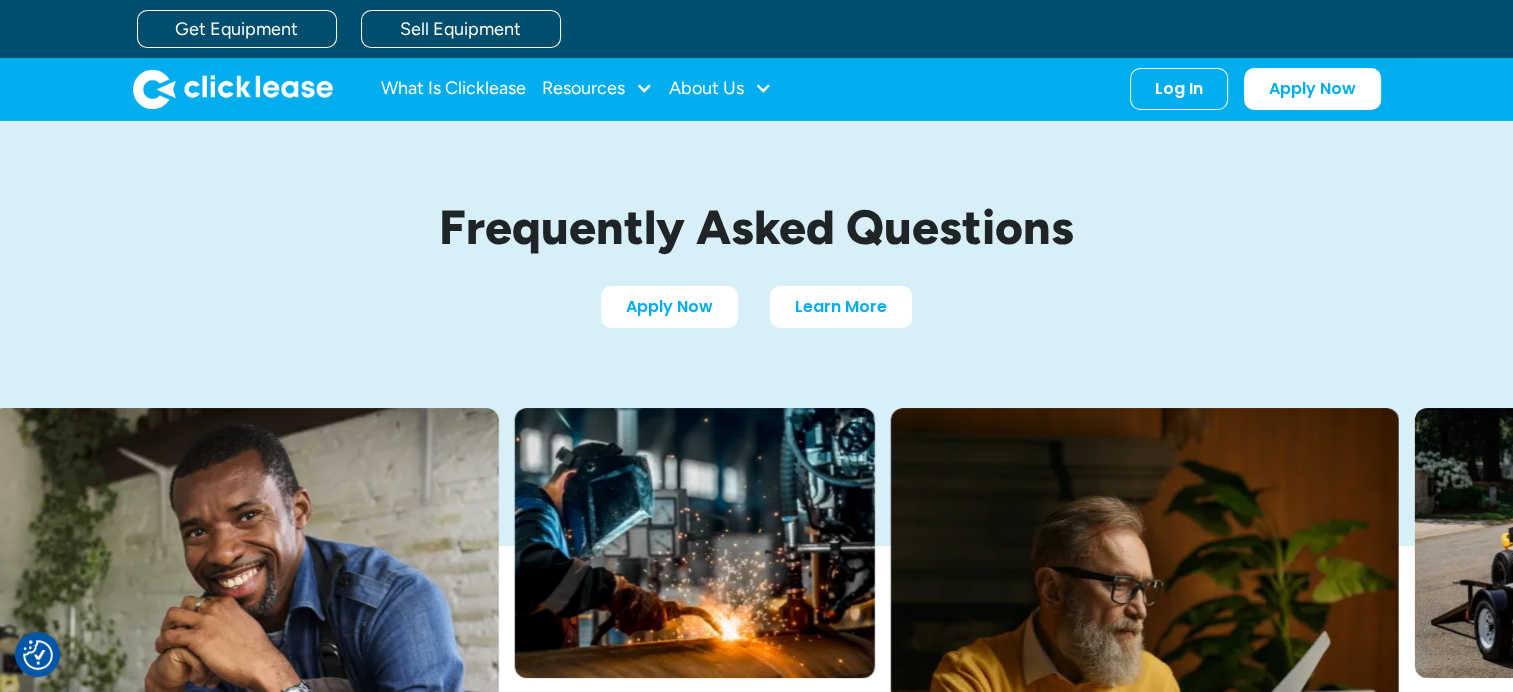 click on "What Is Clicklease Resources Blog Case Studies Videos FAQs About Us About Us Careers Log In Account login I use Clicklease to get my equipment Partner Portal I offer Clicklease to my customers. Apply Now" at bounding box center [757, 89] 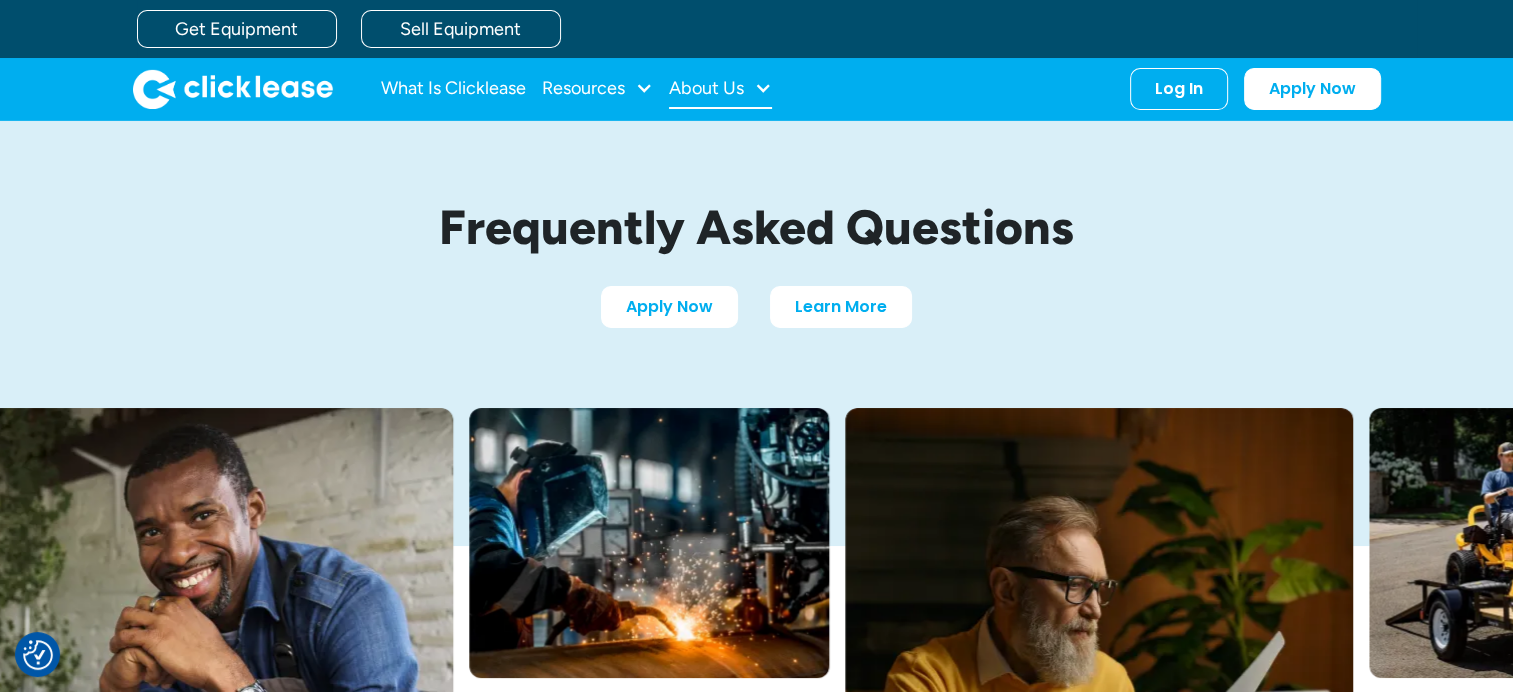 click on "About Us" at bounding box center (720, 89) 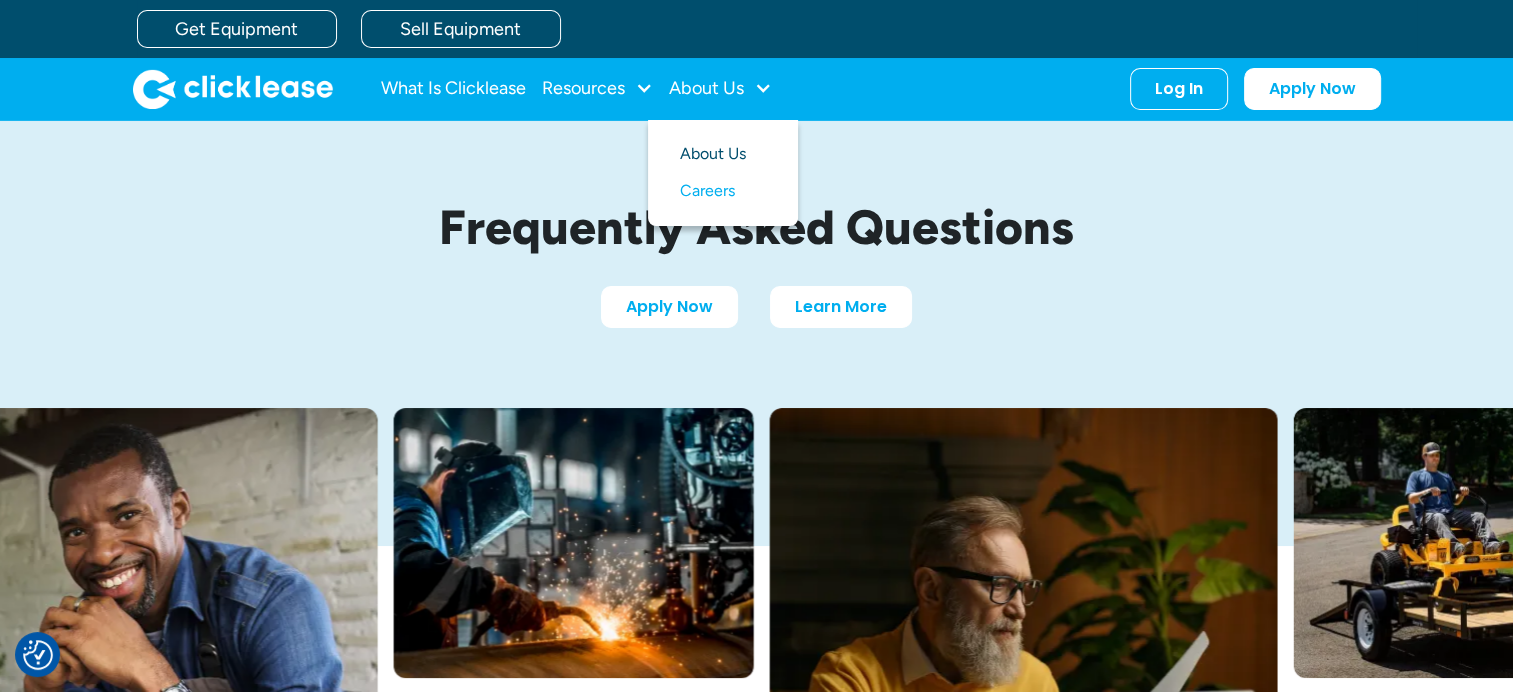 click on "About Us" at bounding box center (723, 154) 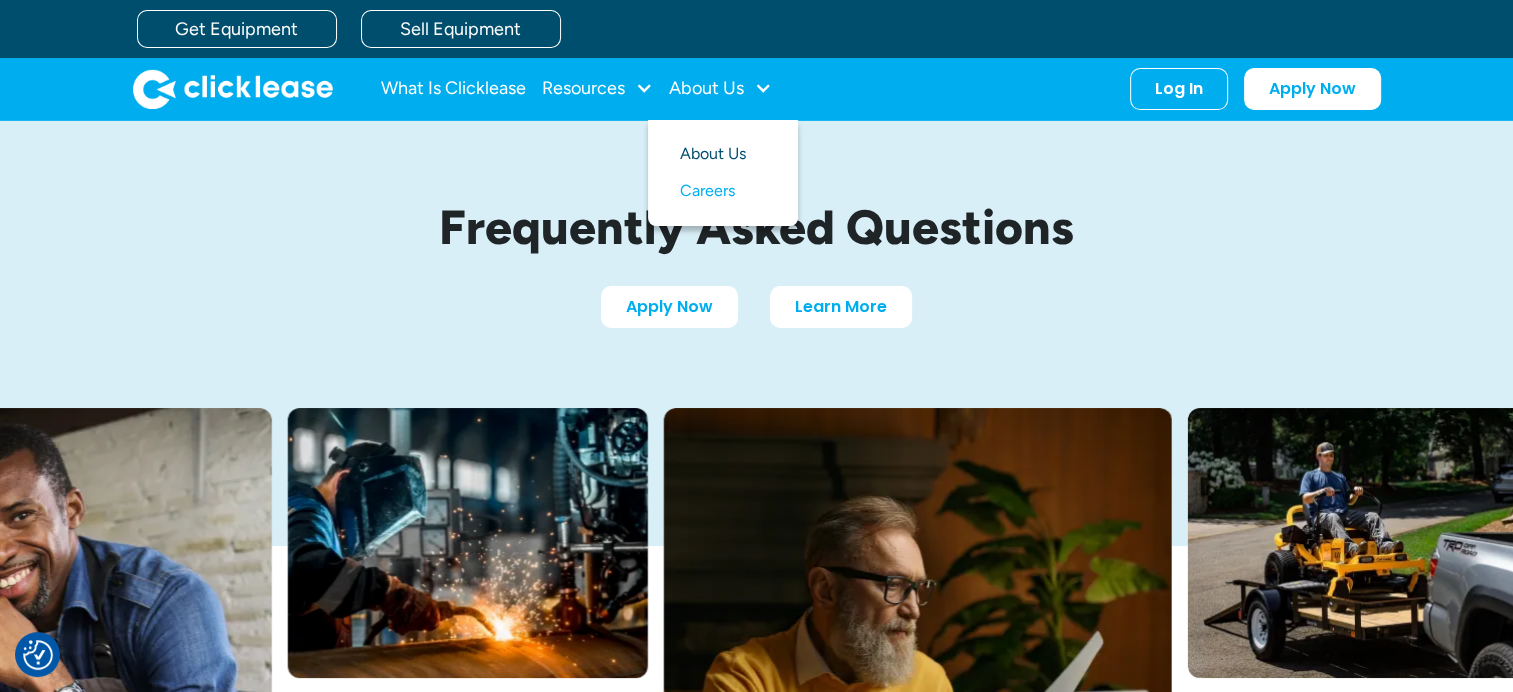 click on "About Us" at bounding box center [723, 154] 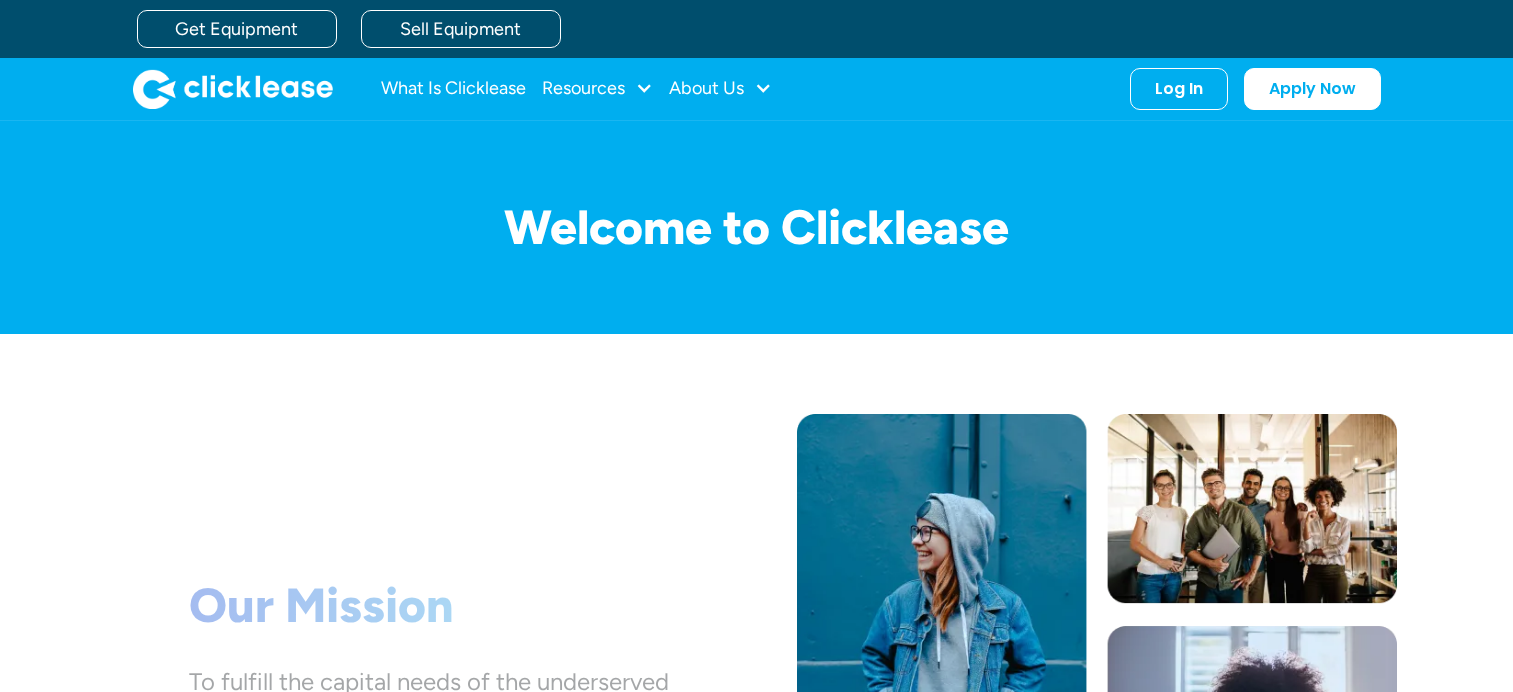 scroll, scrollTop: 0, scrollLeft: 0, axis: both 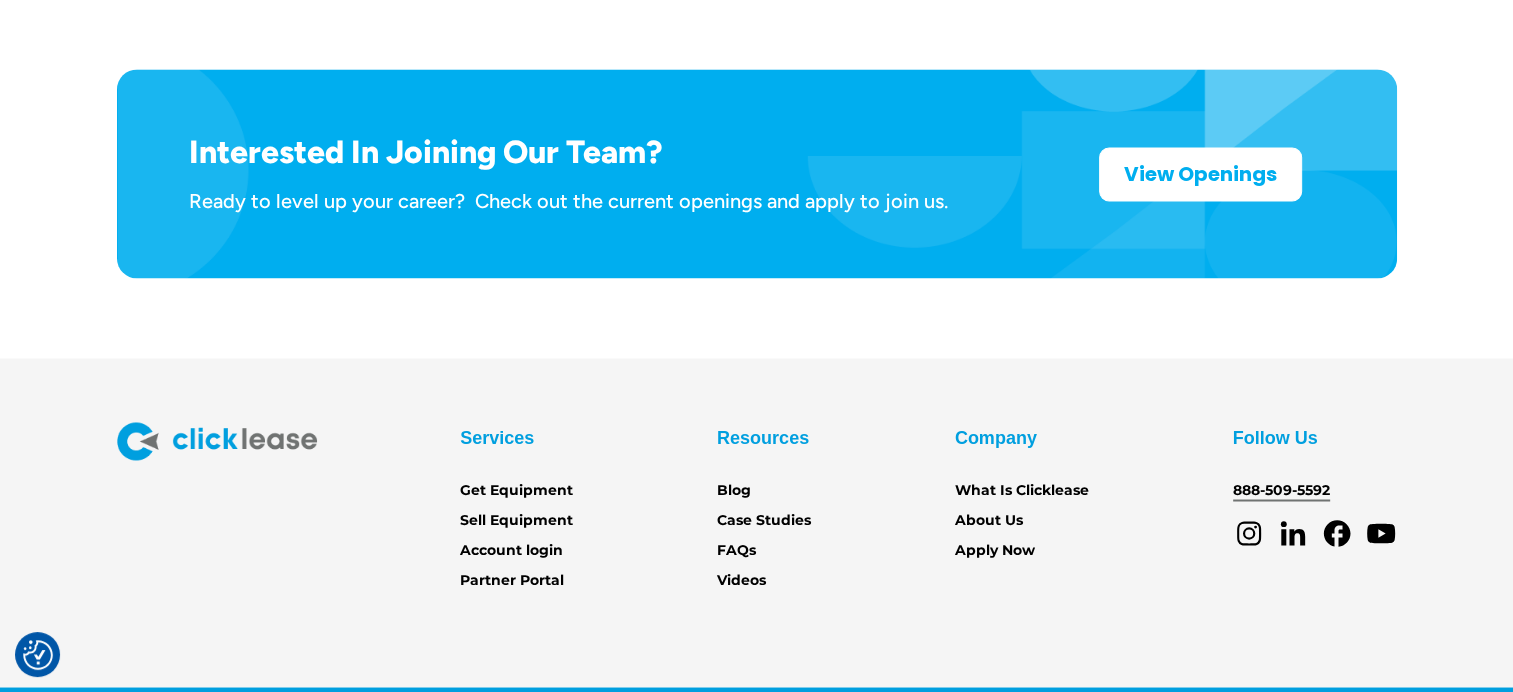 click on "888-509-5592" at bounding box center [1281, 490] 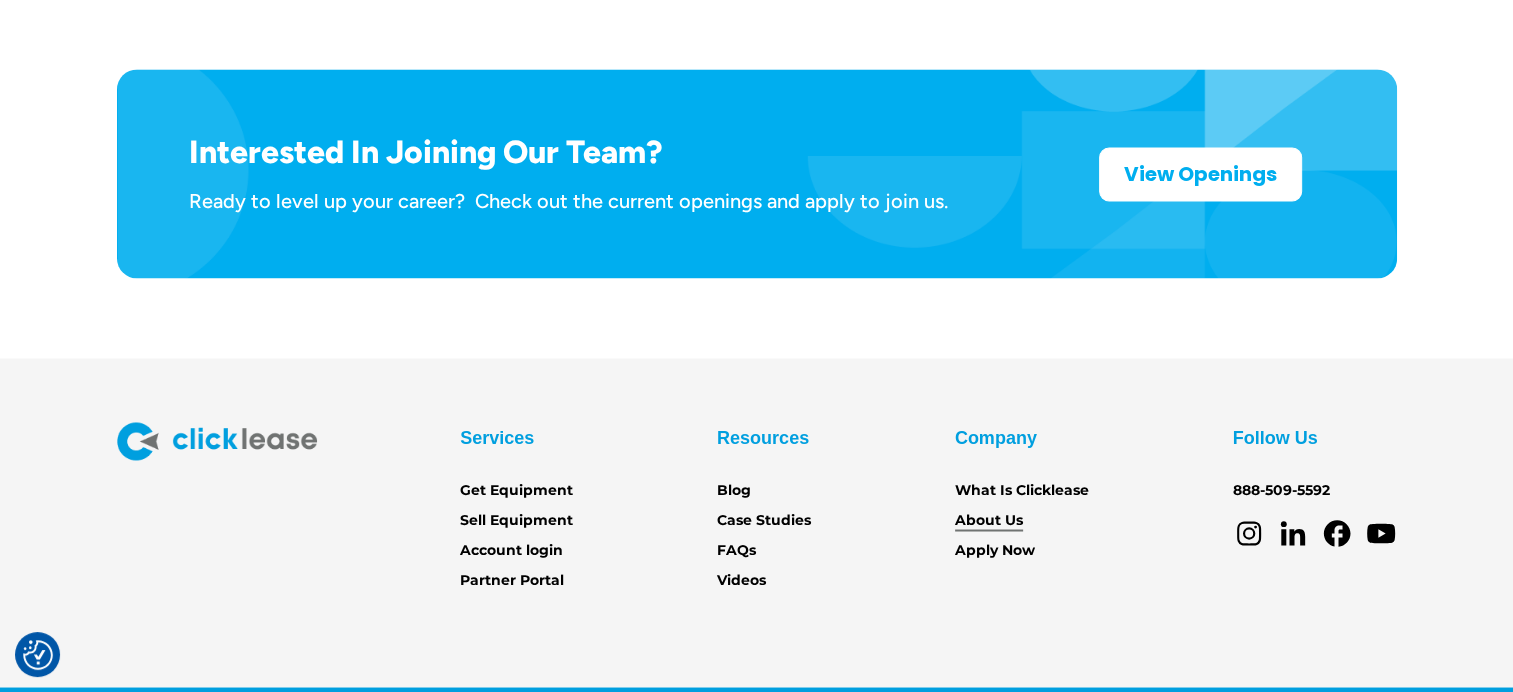 click on "About Us" at bounding box center [989, 520] 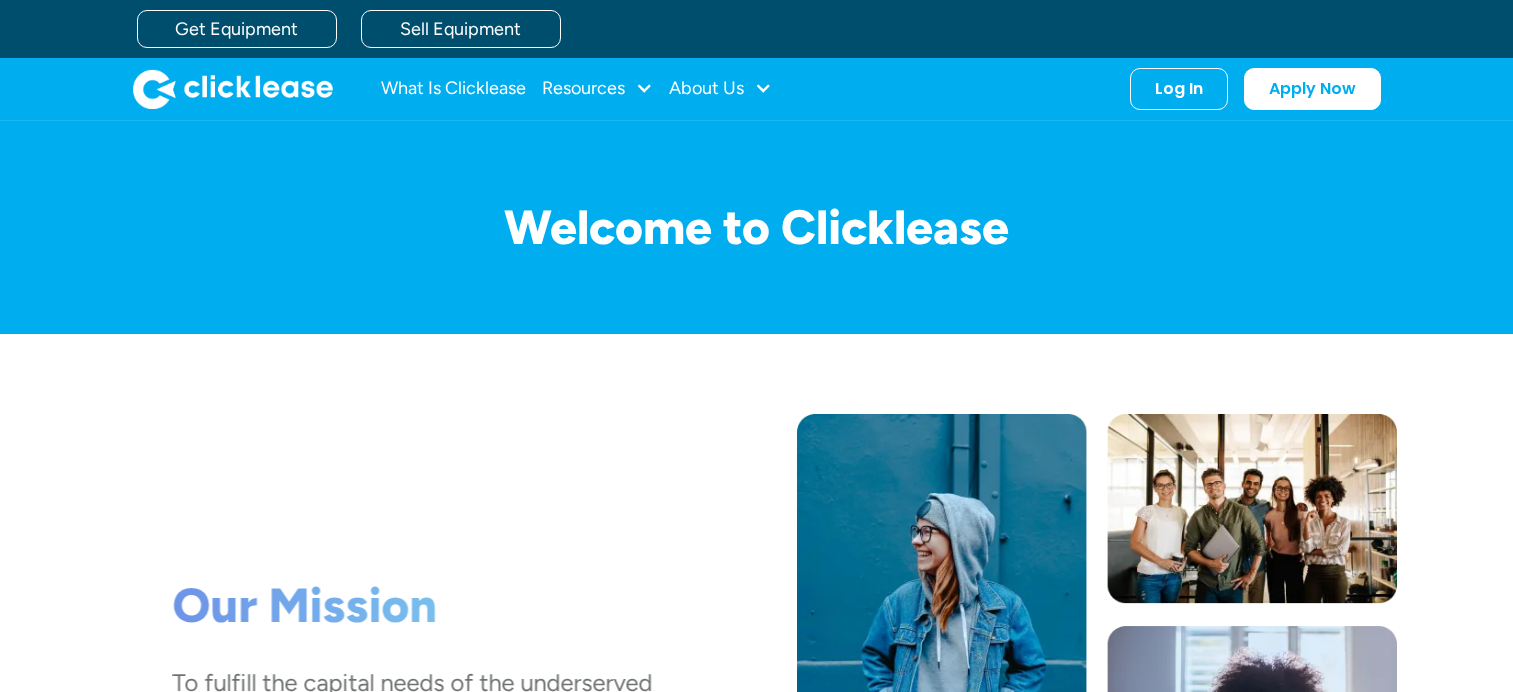 scroll, scrollTop: 0, scrollLeft: 0, axis: both 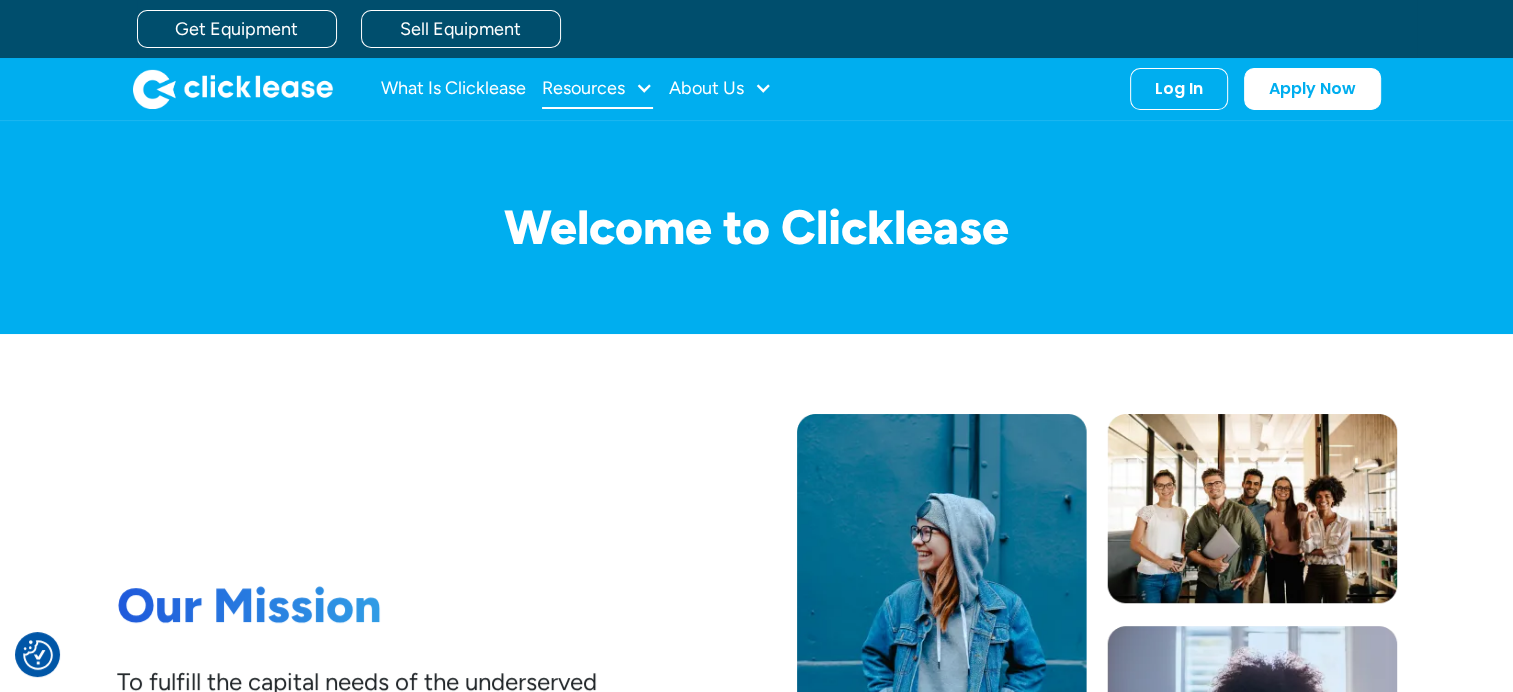 click on "Resources" at bounding box center (583, 88) 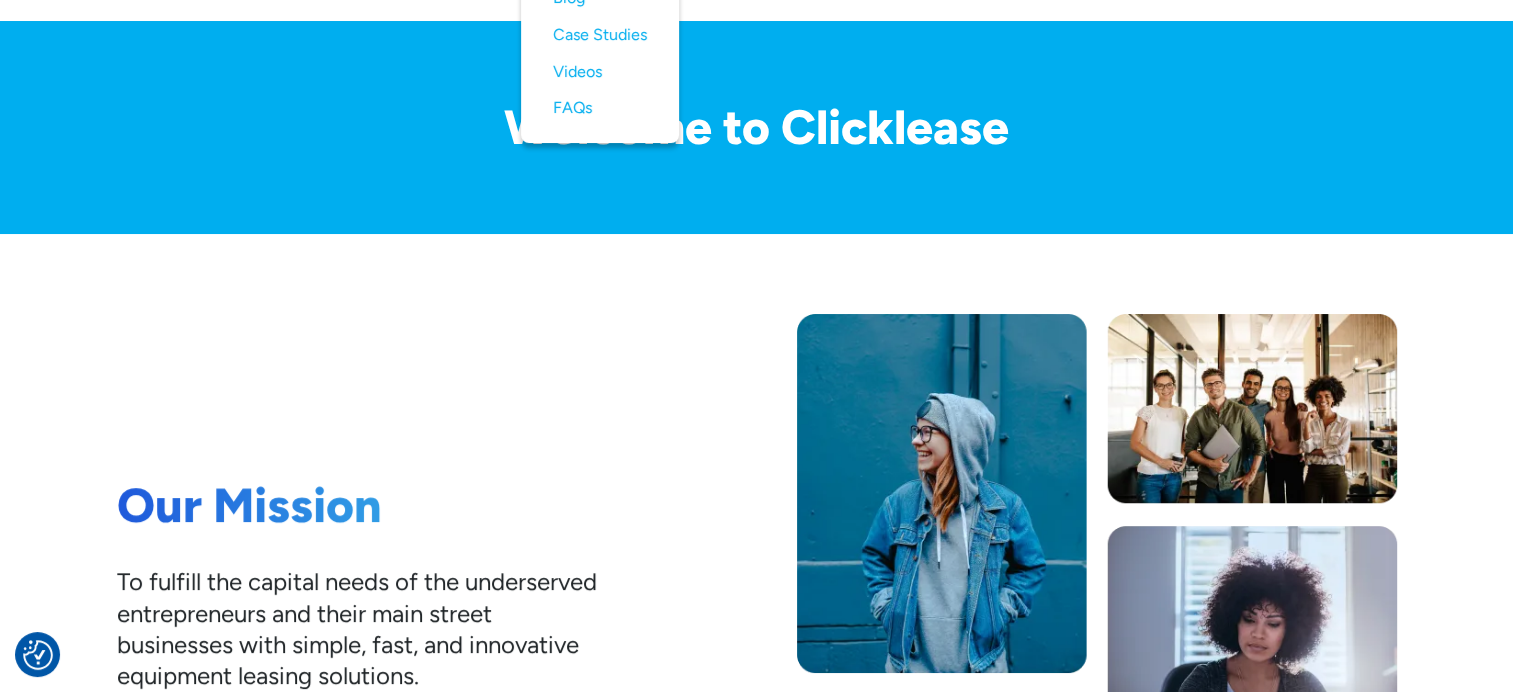 click on "Our Mission To fulfill the capital needs of the underserved entrepreneurs and their main street businesses with simple, fast, and innovative equipment leasing solutions." at bounding box center (757, 600) 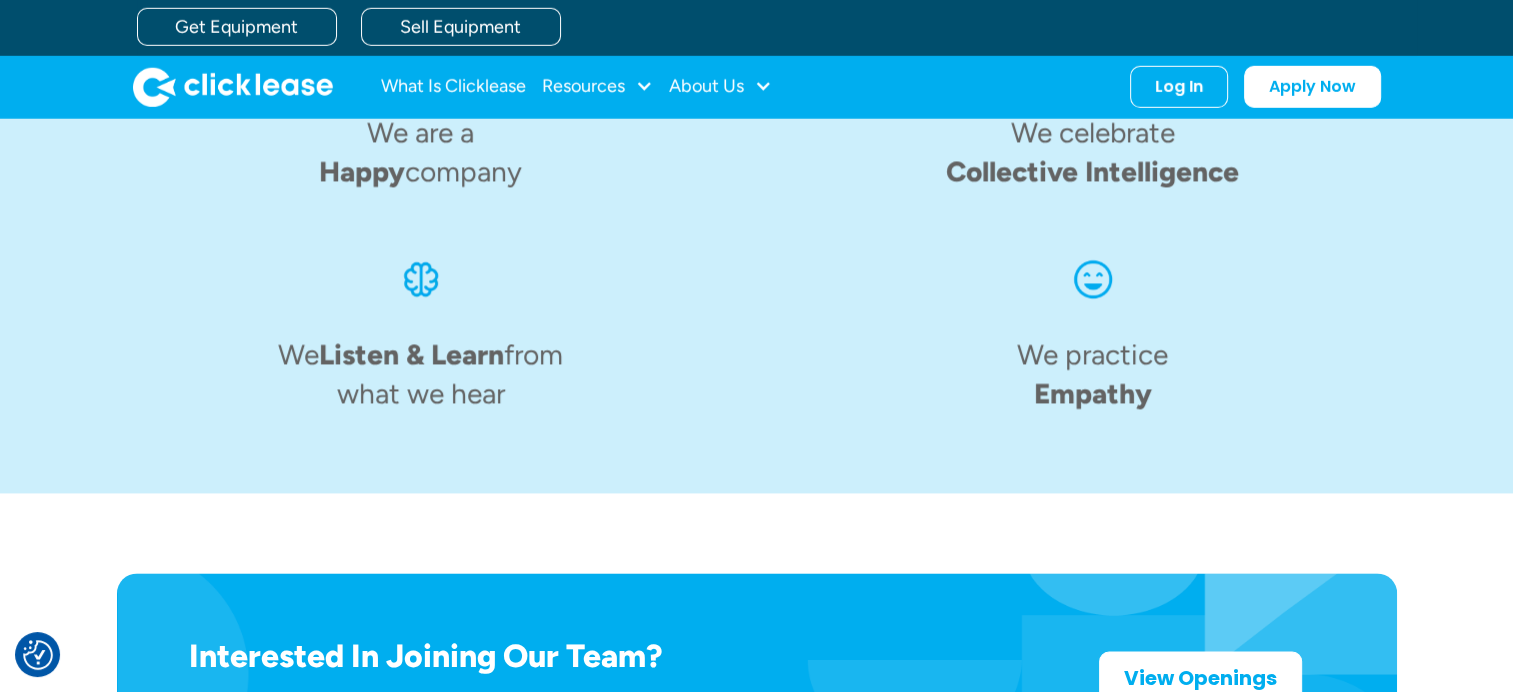 scroll, scrollTop: 2528, scrollLeft: 0, axis: vertical 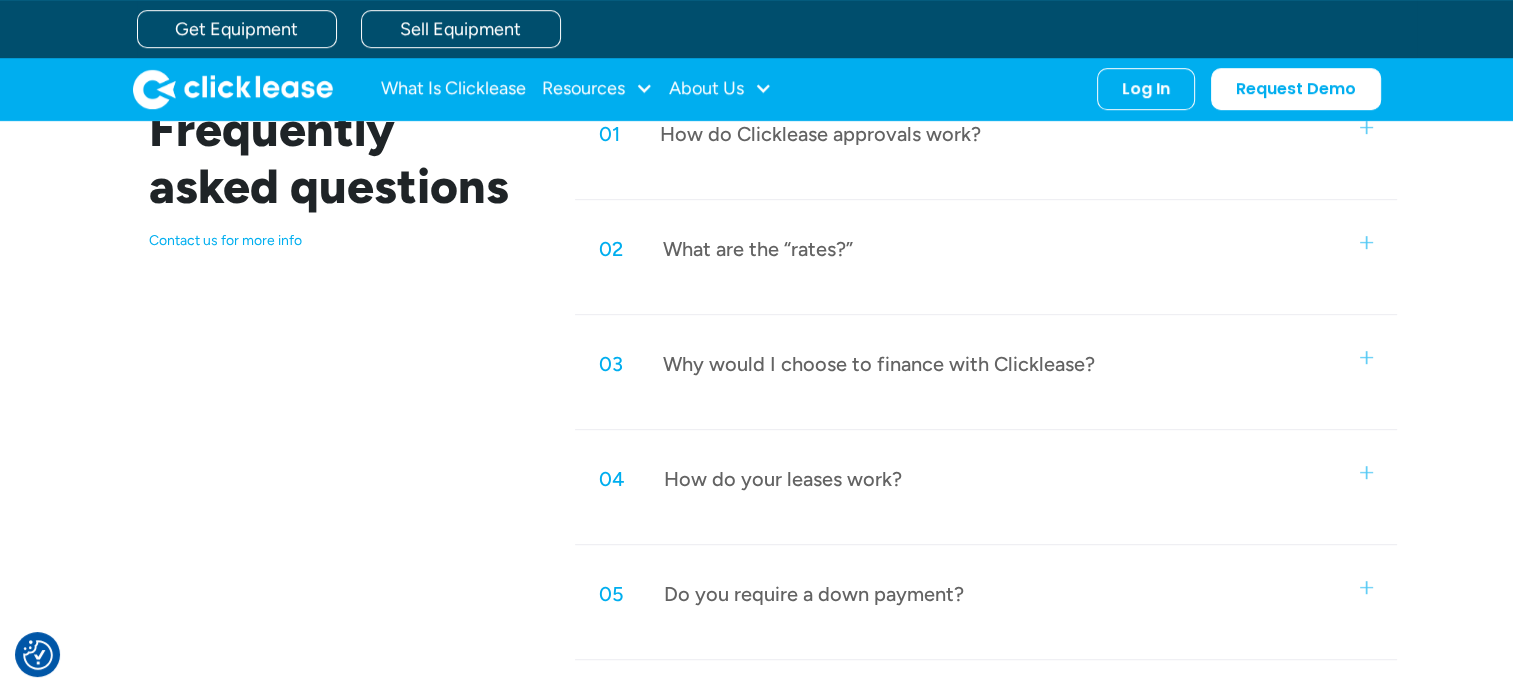 click on "Why would I choose to finance with Clicklease?" at bounding box center (879, 364) 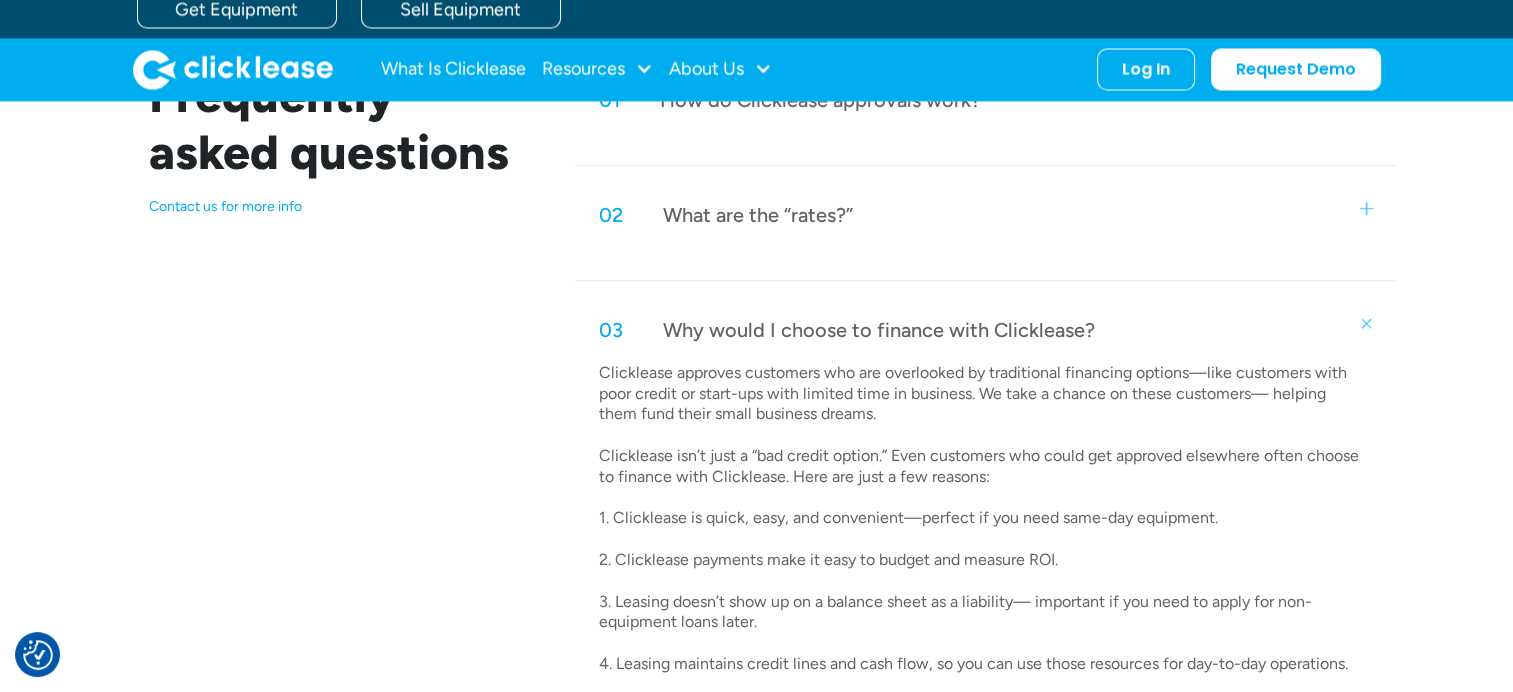 scroll, scrollTop: 983, scrollLeft: 0, axis: vertical 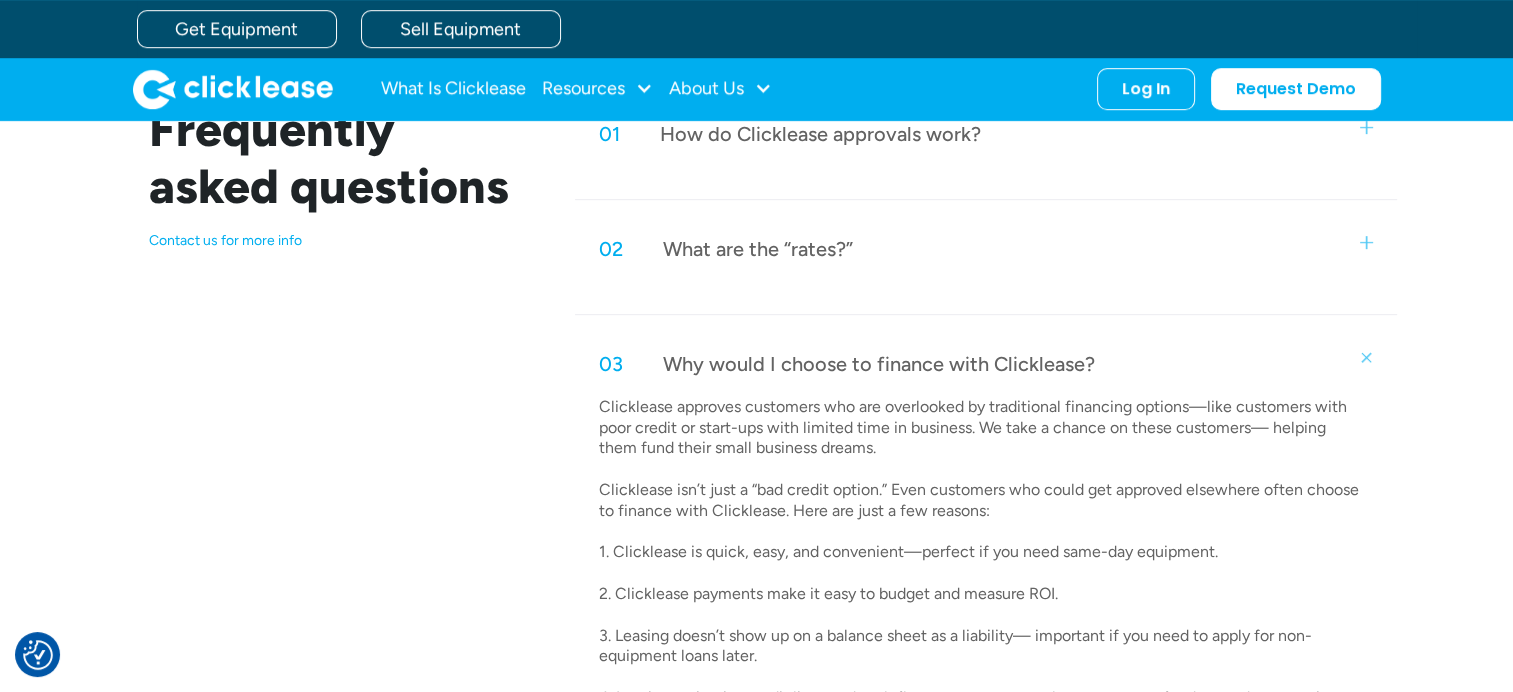 click on "What are the “rates?”" at bounding box center (758, 249) 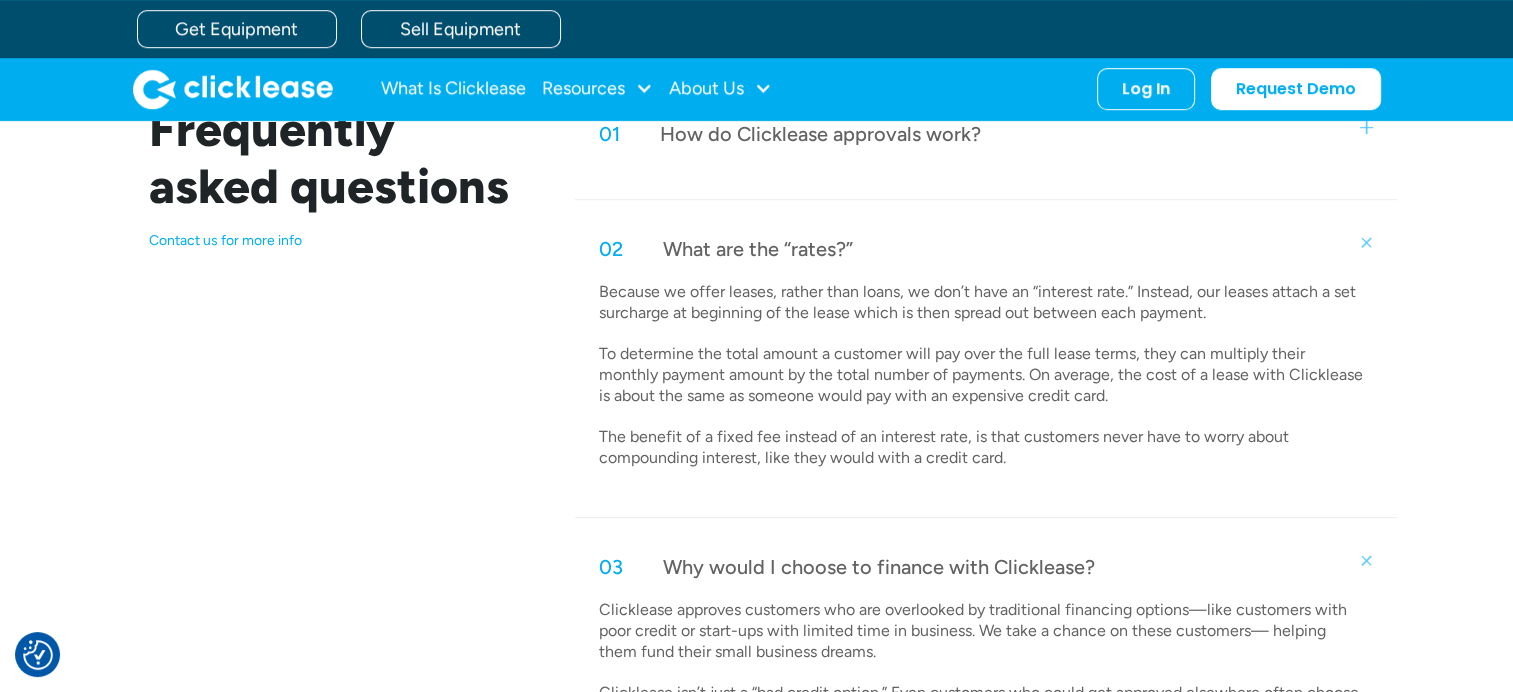 click on "01 How do Clicklease approvals work?" at bounding box center (985, 134) 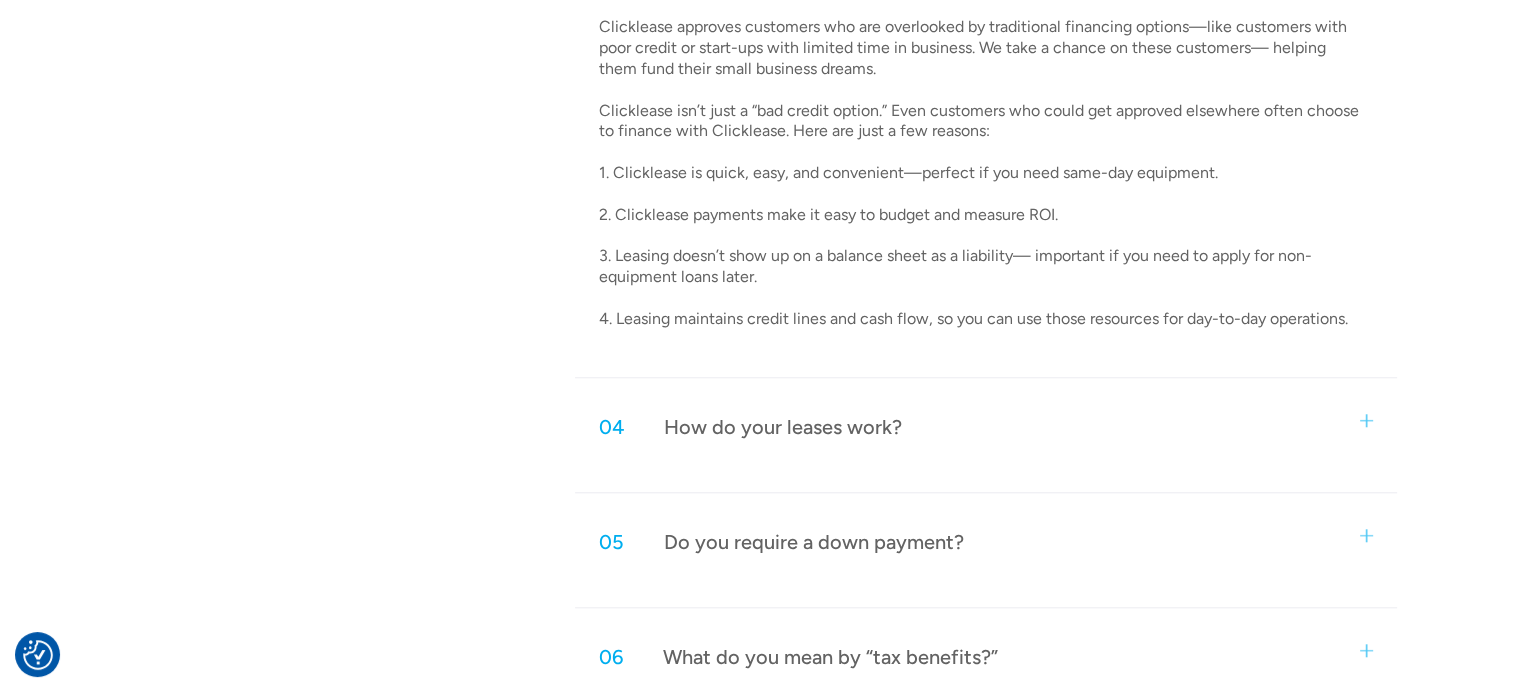 scroll, scrollTop: 1783, scrollLeft: 0, axis: vertical 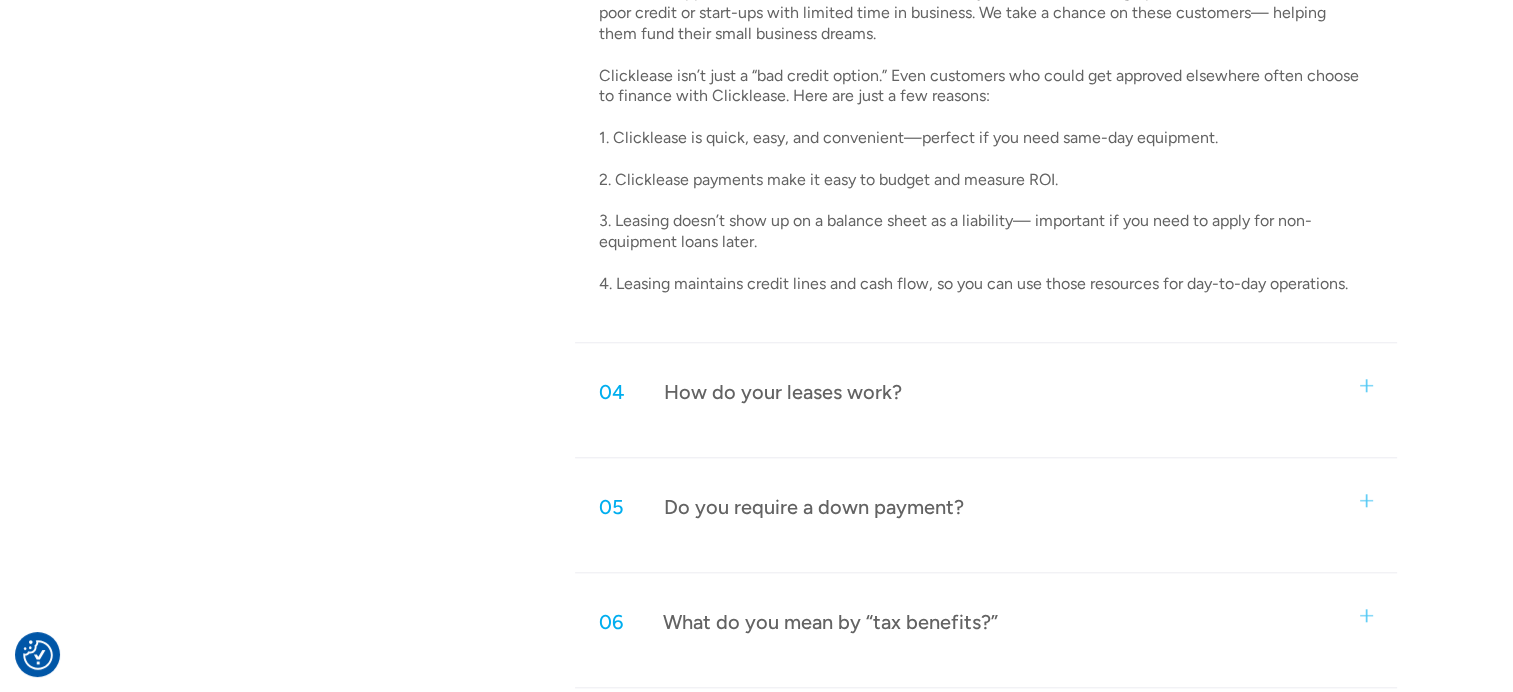 click on "04 How do your leases work? Customers select their equipment and apply for Clicklease financing. When the customer is approved, they review and sign a lease agreement. Then Clicklease buys the equipment directly from the seller partner for the full invoiced amount. The customer leases the equipment directly from Clicklease, so we handle everything once the customer receives their equipment. And we always pay partners 100% of the invoiced amount. We don’t charge any seller fees—it’s always free to work with Clicklease. Business equipment leases work a little differently than the leases customers may encounter in their personal life. When someone leases a car, they bear limited responsibility for maintenance and liability. When the lease term is up, they return the car with no right of ownership. (Though some auto leases do include an early purchase option, it’s usually cost-prohibitive.)" at bounding box center [985, 408] 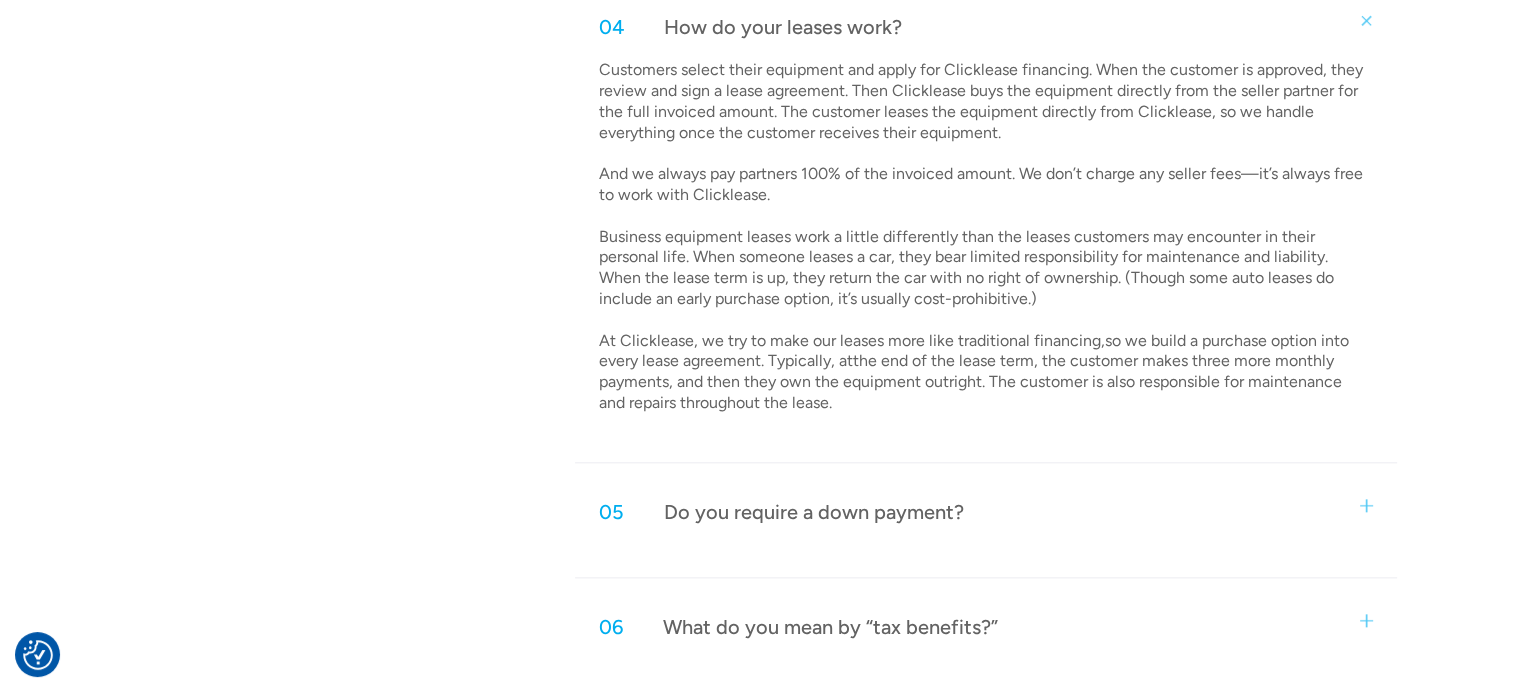 scroll, scrollTop: 2183, scrollLeft: 0, axis: vertical 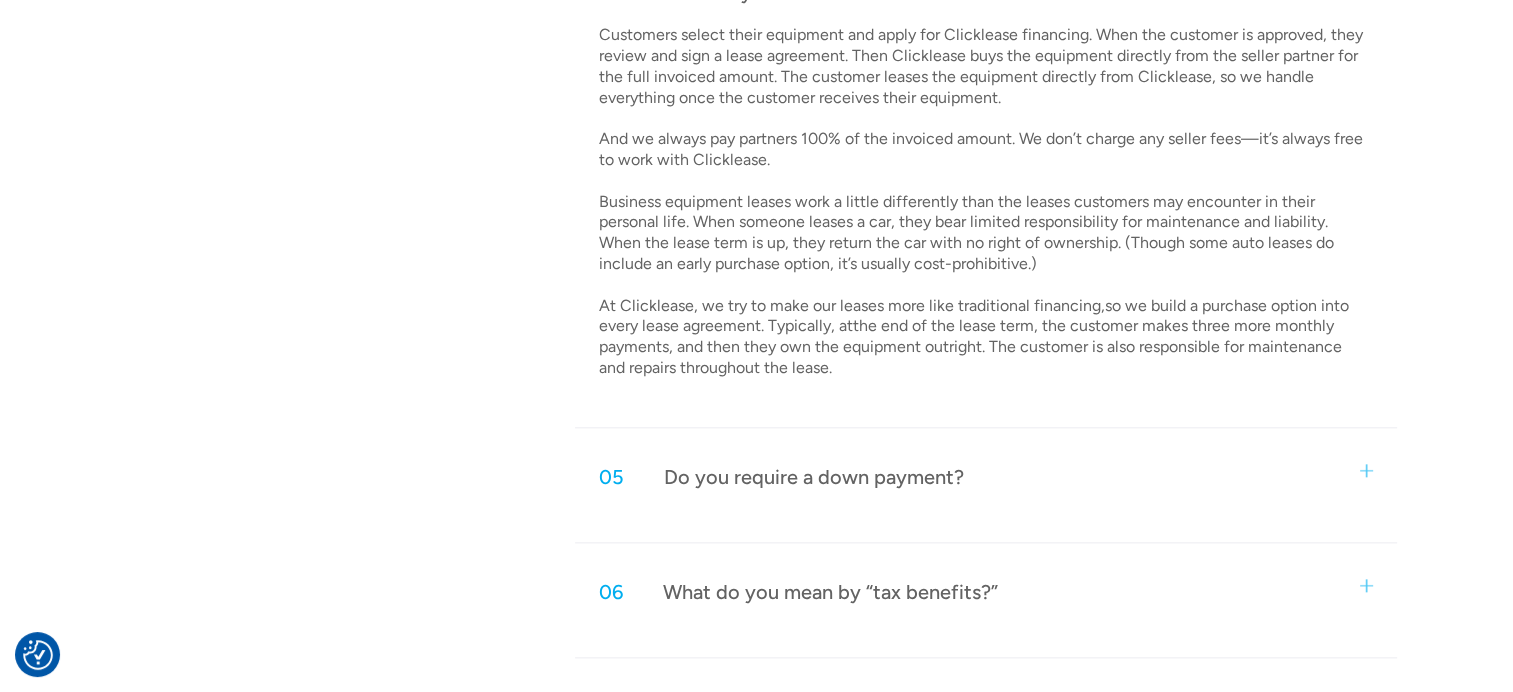 click on "05 Do you require a down payment? We don’t require a down payment, but we do charge a documentation fee at the time of signing. The documentation fee typically ranges from $79 to $499 depending on the size of the lease. This "doc fee" is an underwriting tool, not a down payment and doesn’t go toward the balance of the lease." at bounding box center (985, 493) 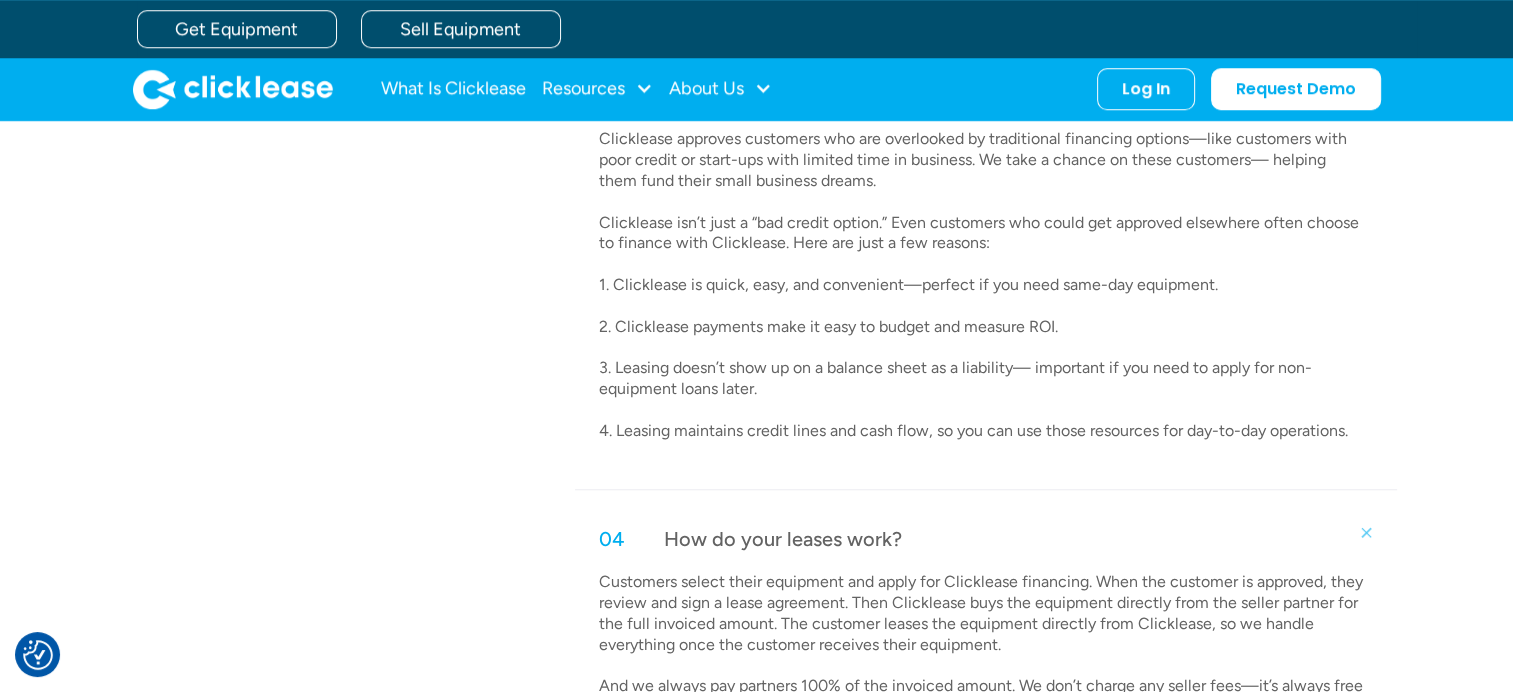 scroll, scrollTop: 1266, scrollLeft: 0, axis: vertical 